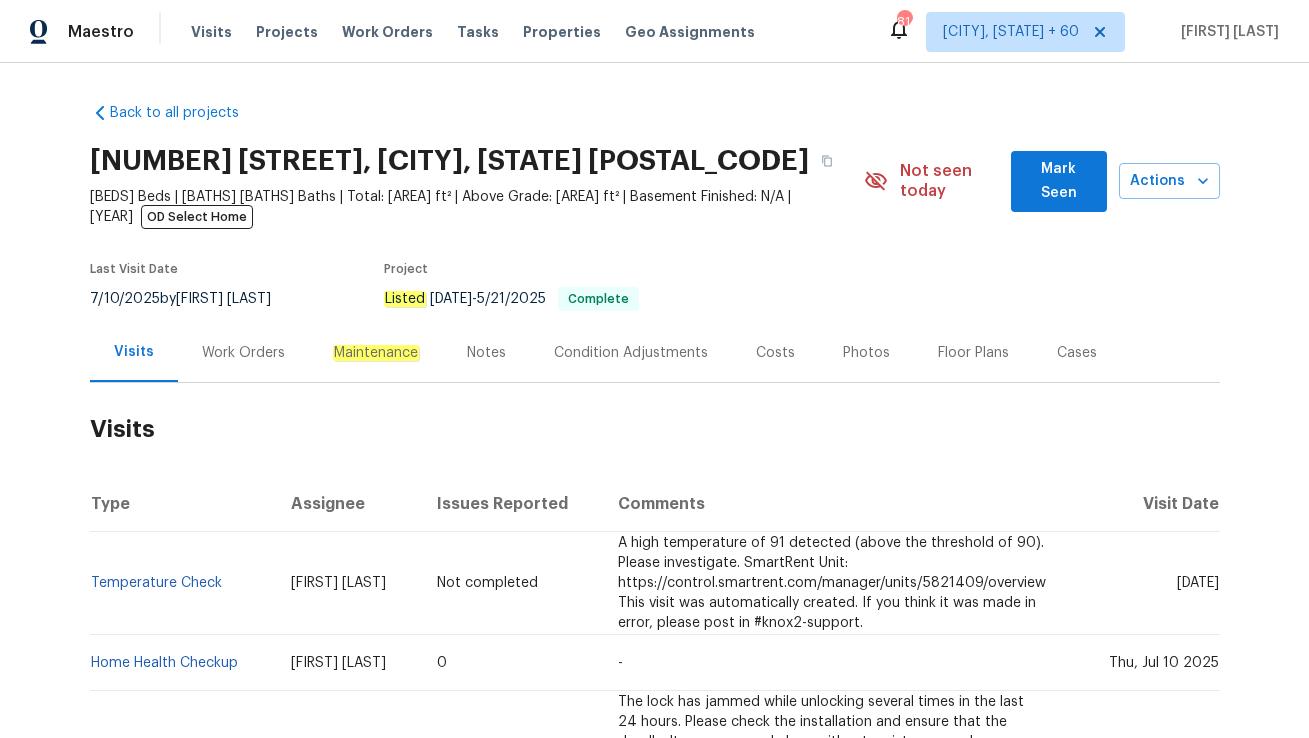 scroll, scrollTop: 0, scrollLeft: 0, axis: both 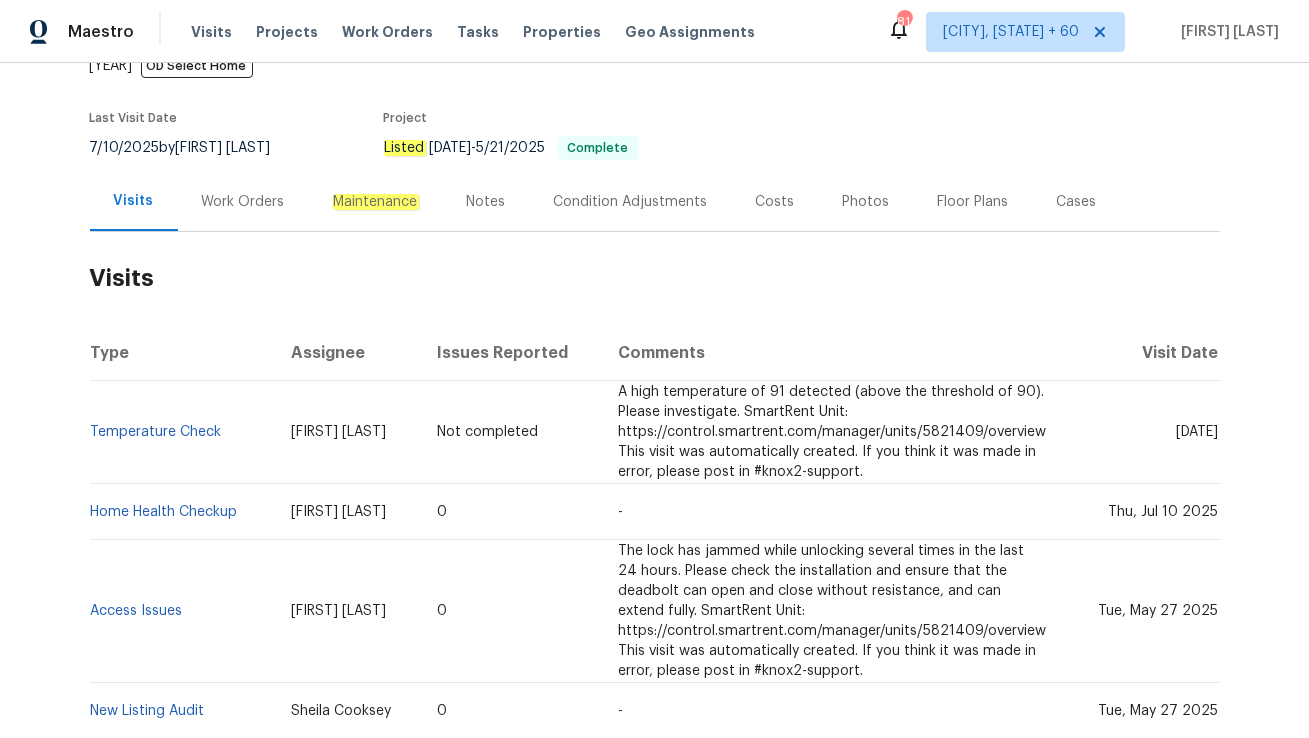 click on "Work Orders" at bounding box center (243, 201) 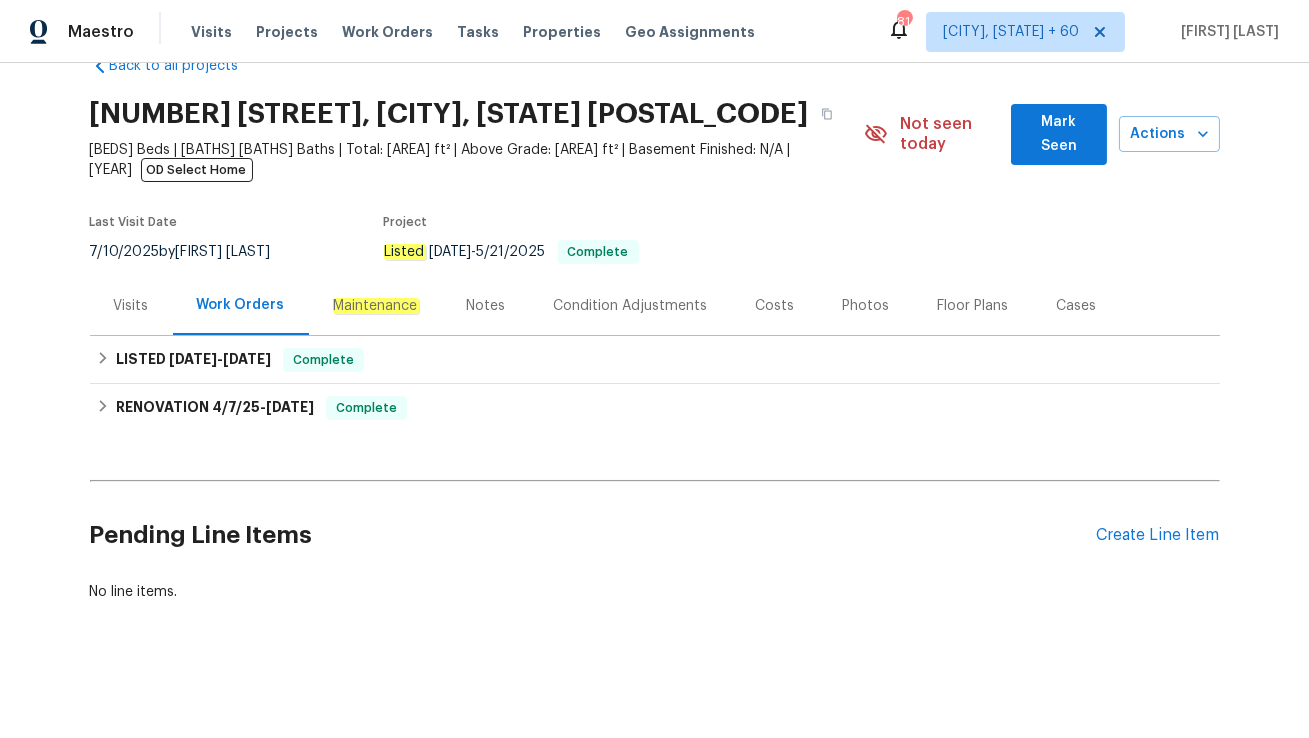scroll, scrollTop: 26, scrollLeft: 0, axis: vertical 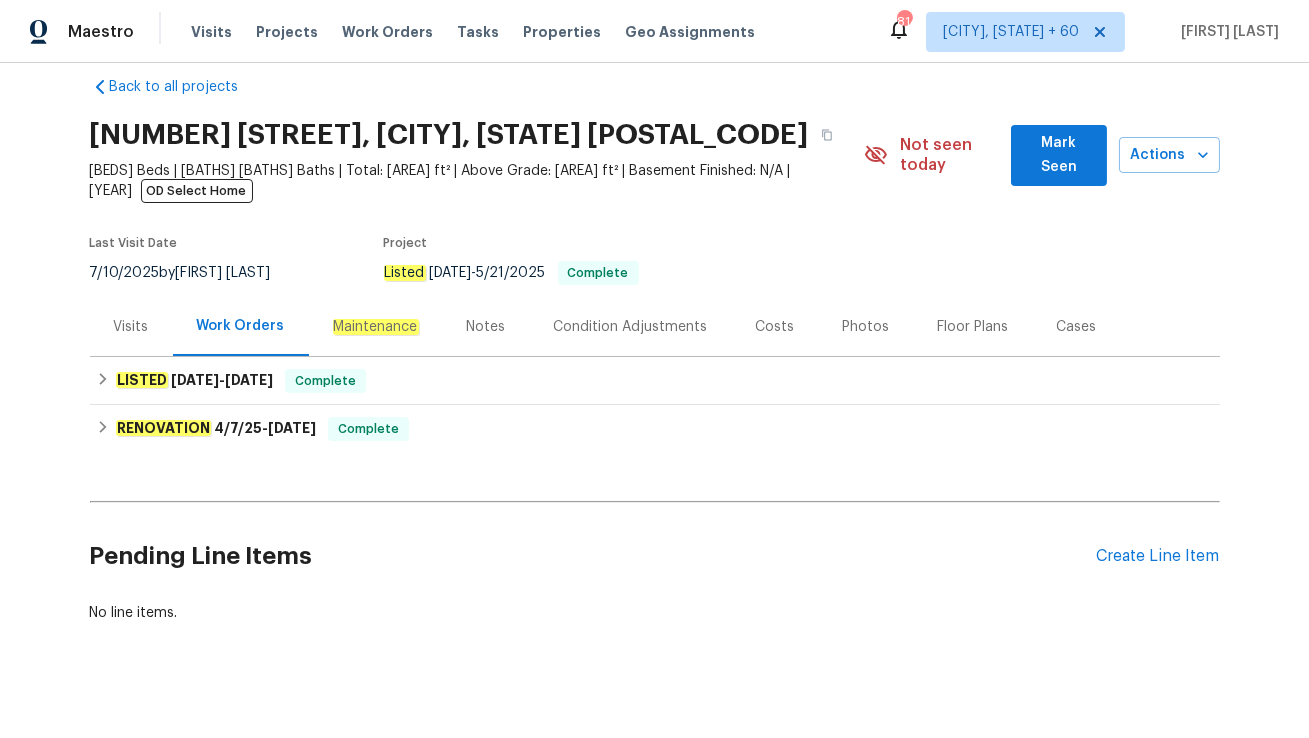 click on "Visits" at bounding box center (131, 327) 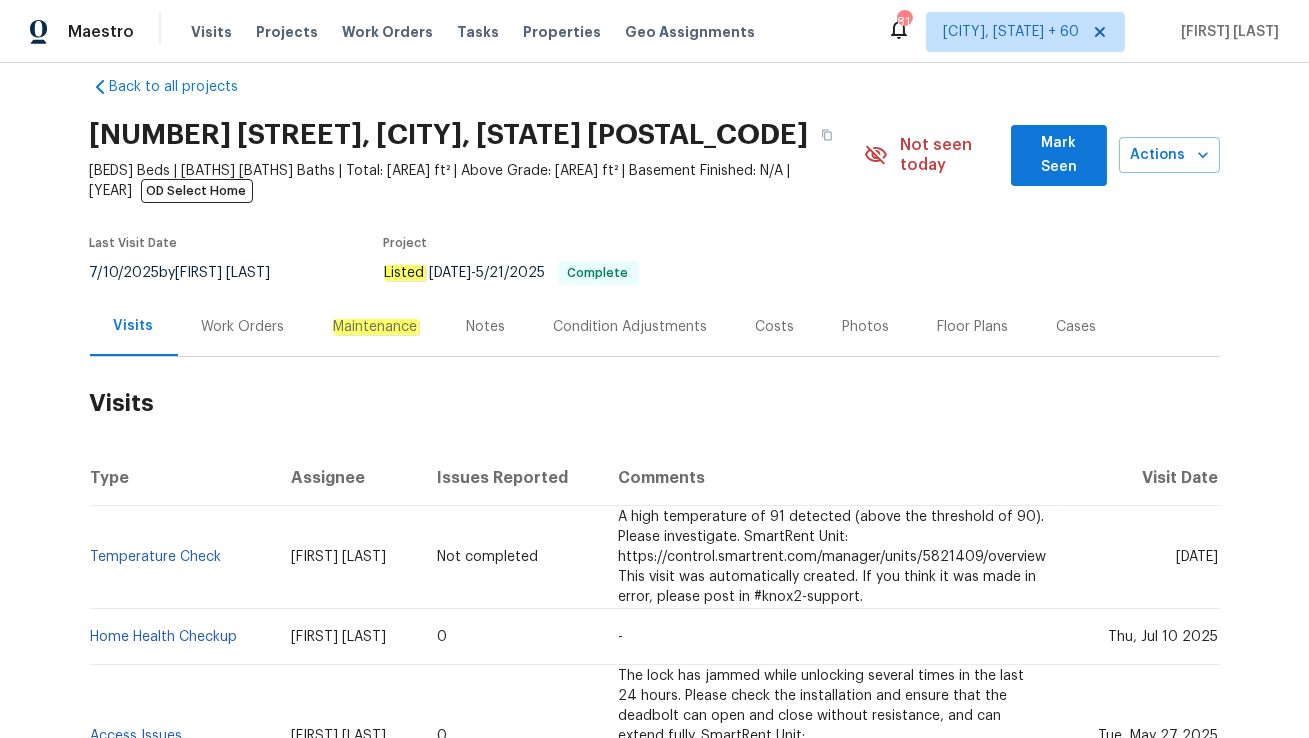 scroll, scrollTop: 151, scrollLeft: 0, axis: vertical 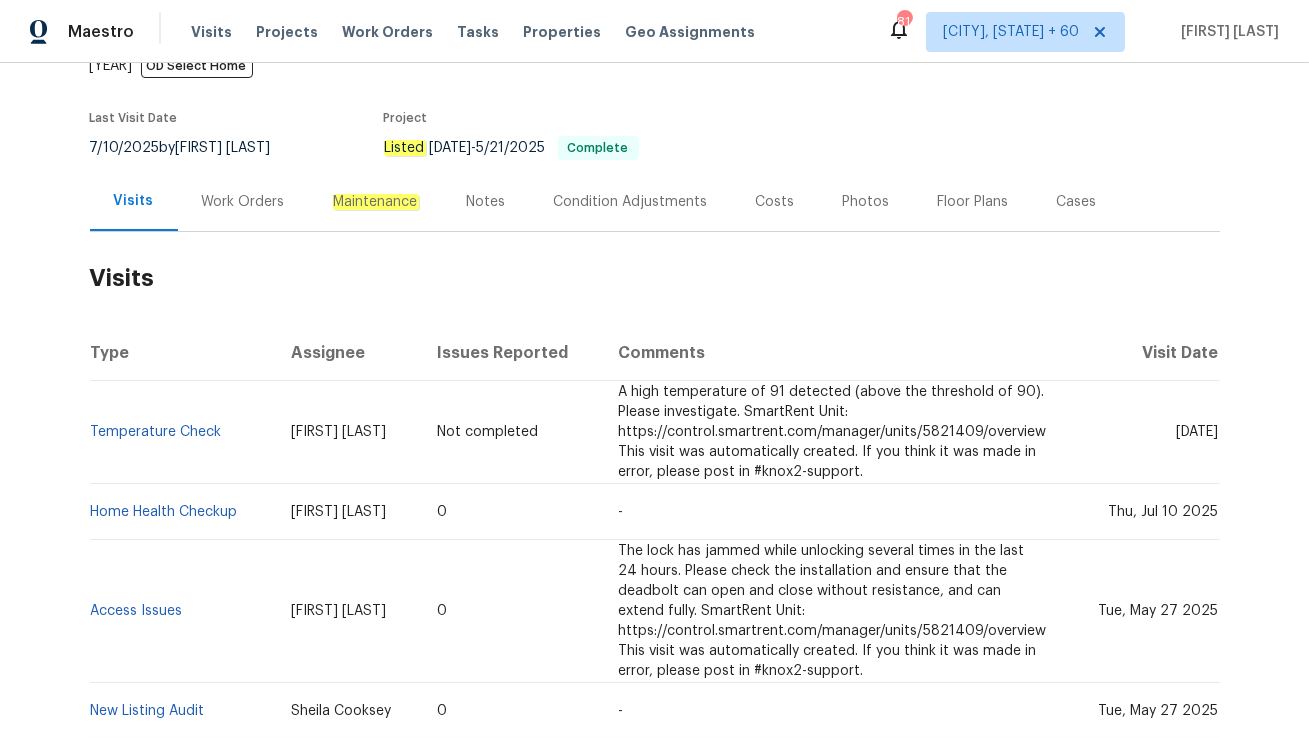 click on "Work Orders" at bounding box center [243, 202] 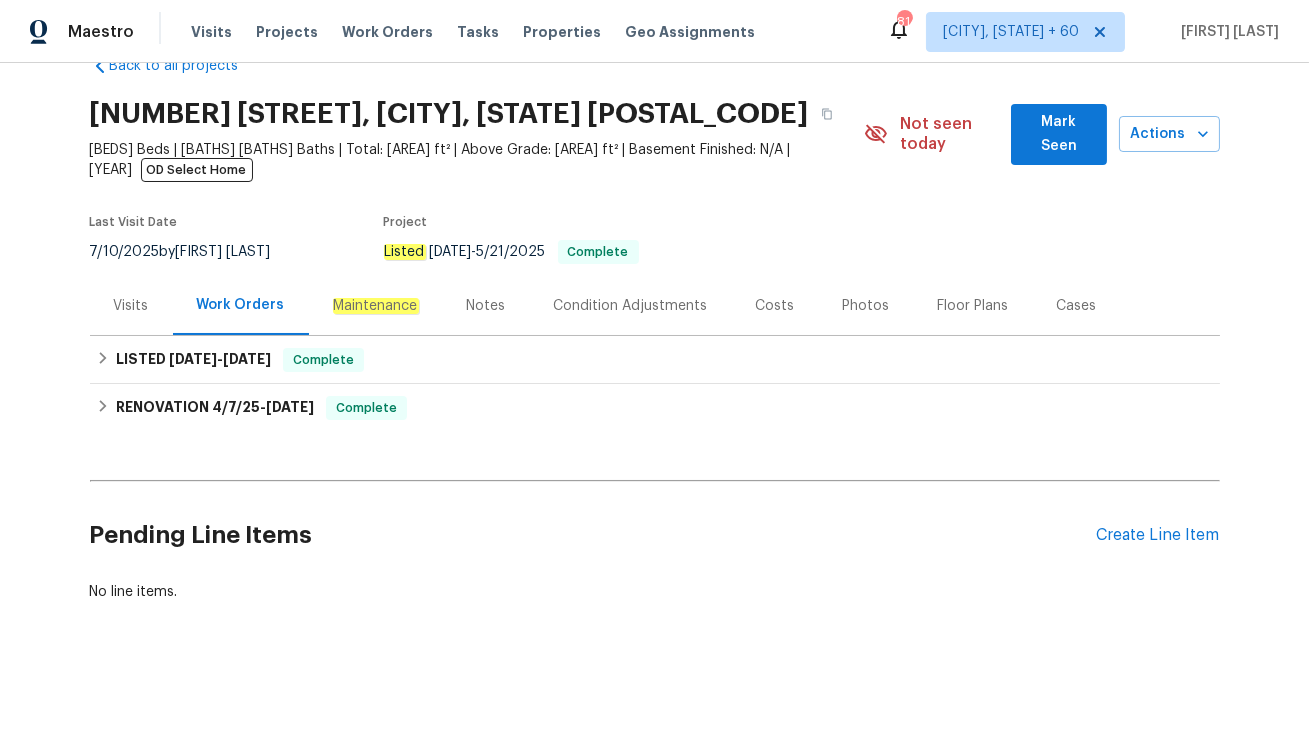 scroll, scrollTop: 26, scrollLeft: 0, axis: vertical 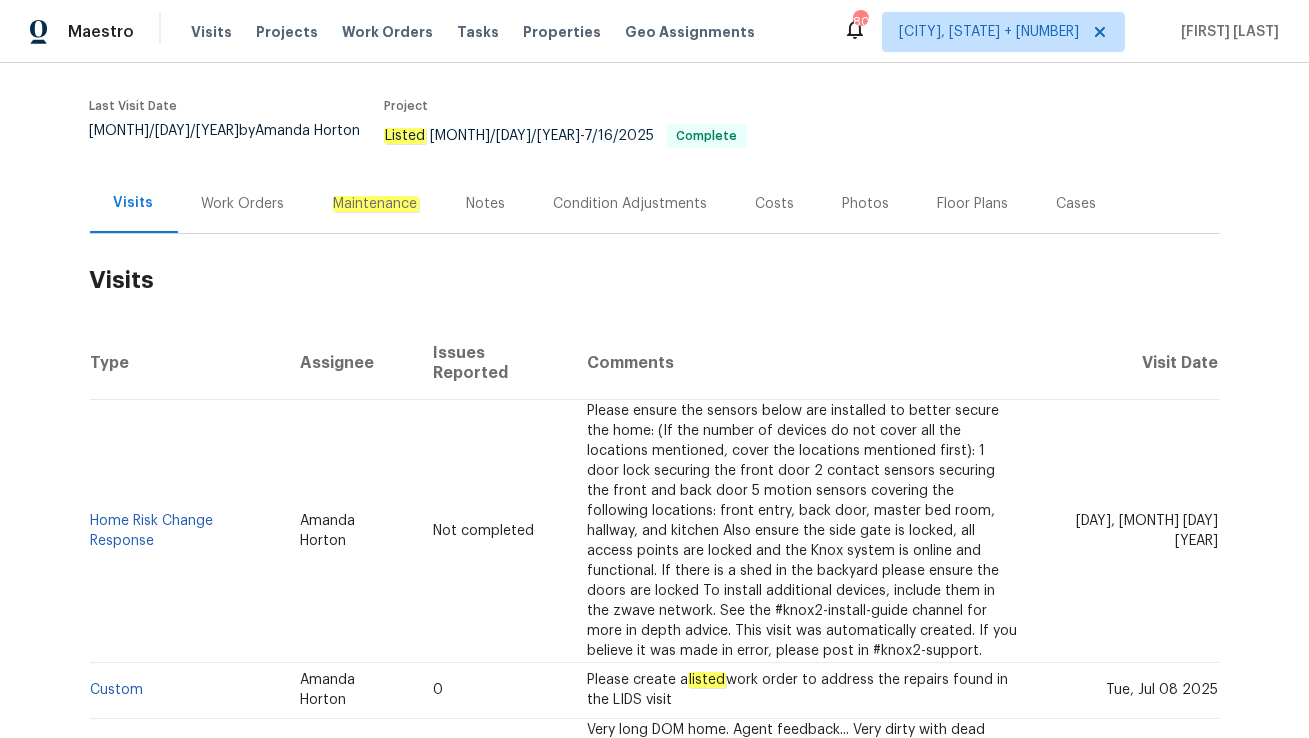 click on "Work Orders" at bounding box center [243, 204] 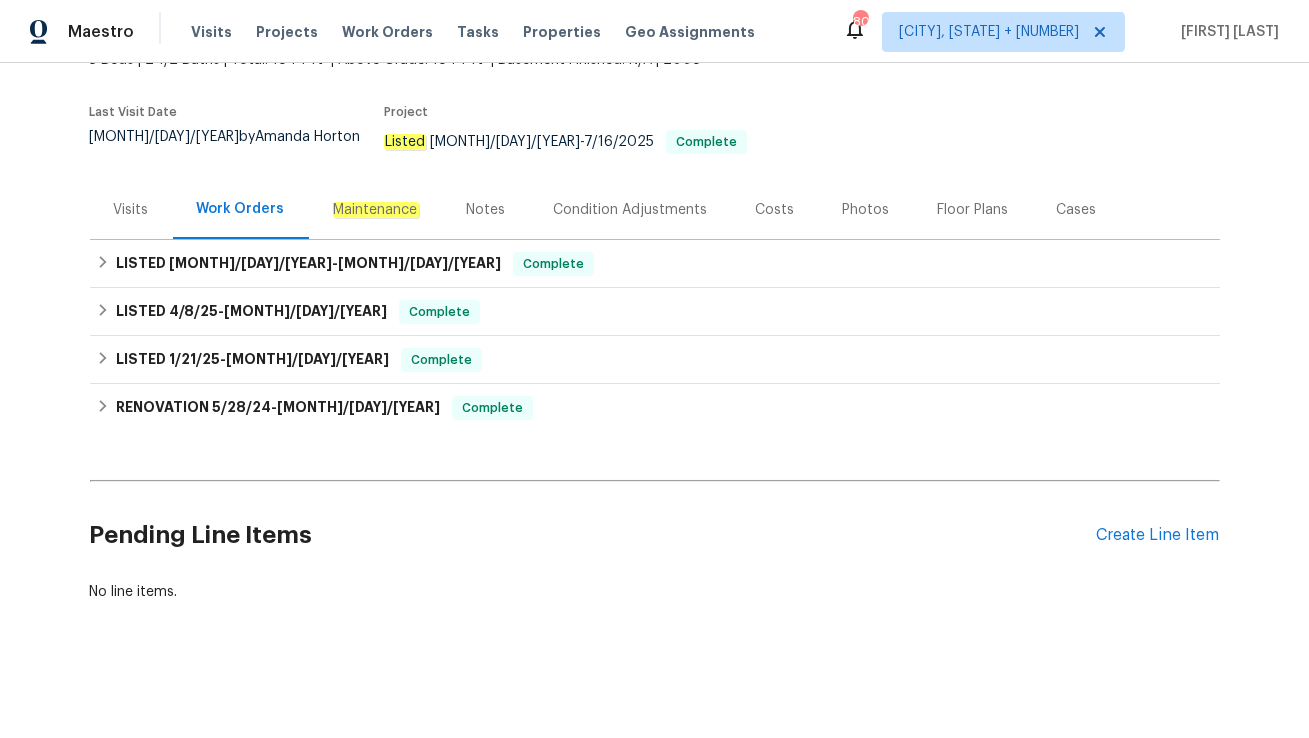scroll, scrollTop: 122, scrollLeft: 0, axis: vertical 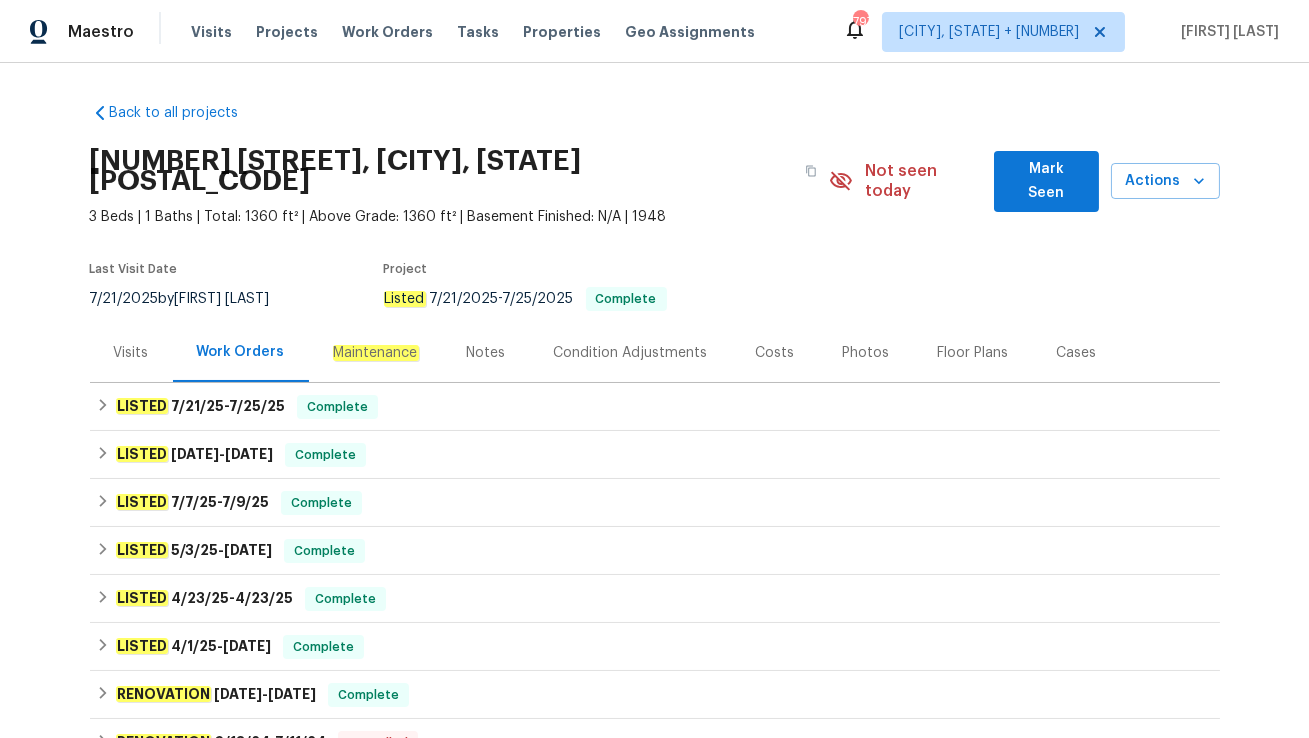 click on "Visits" at bounding box center (131, 353) 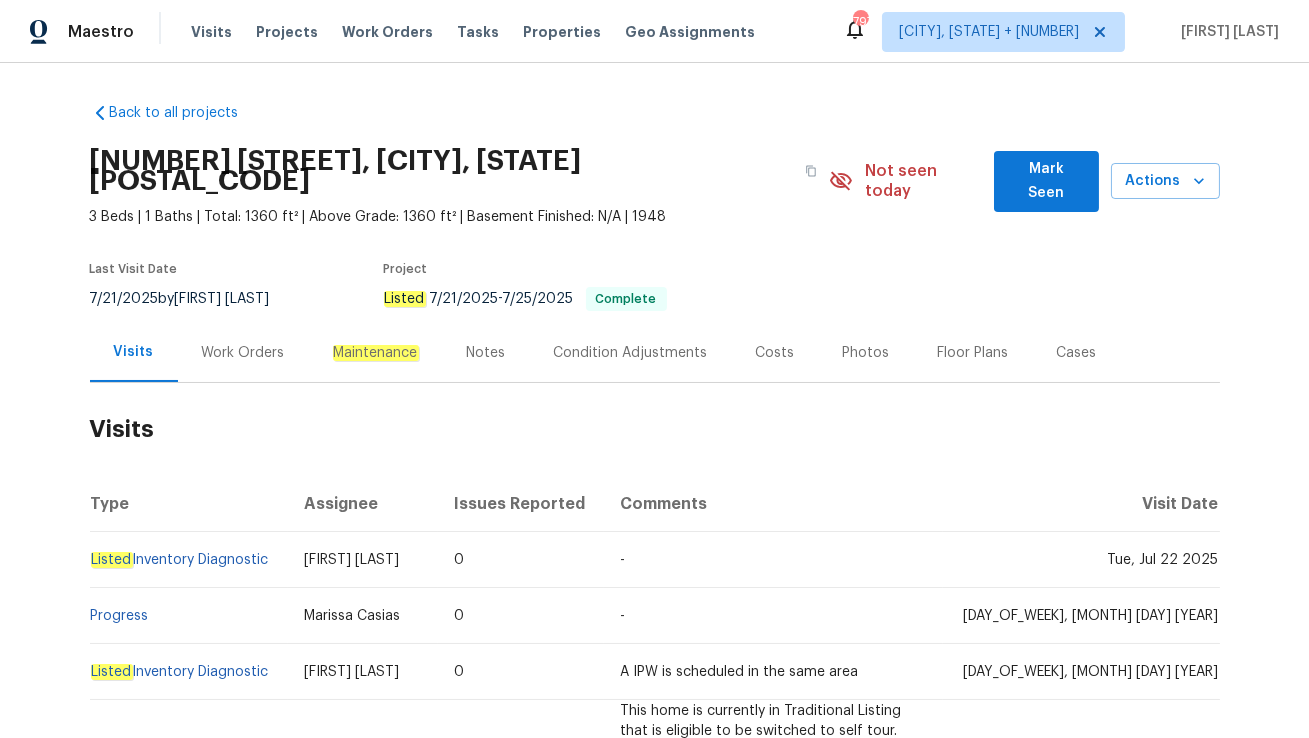 scroll, scrollTop: 161, scrollLeft: 0, axis: vertical 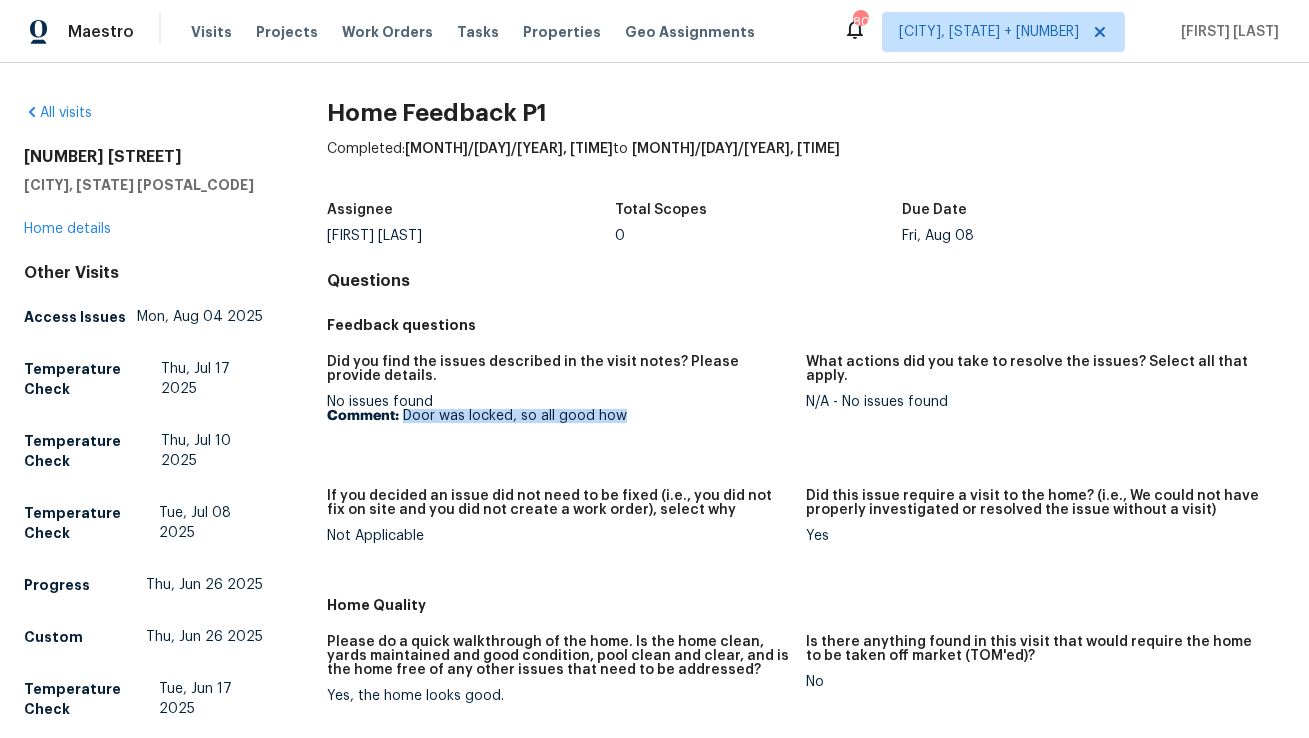 drag, startPoint x: 410, startPoint y: 417, endPoint x: 728, endPoint y: 416, distance: 318.0016 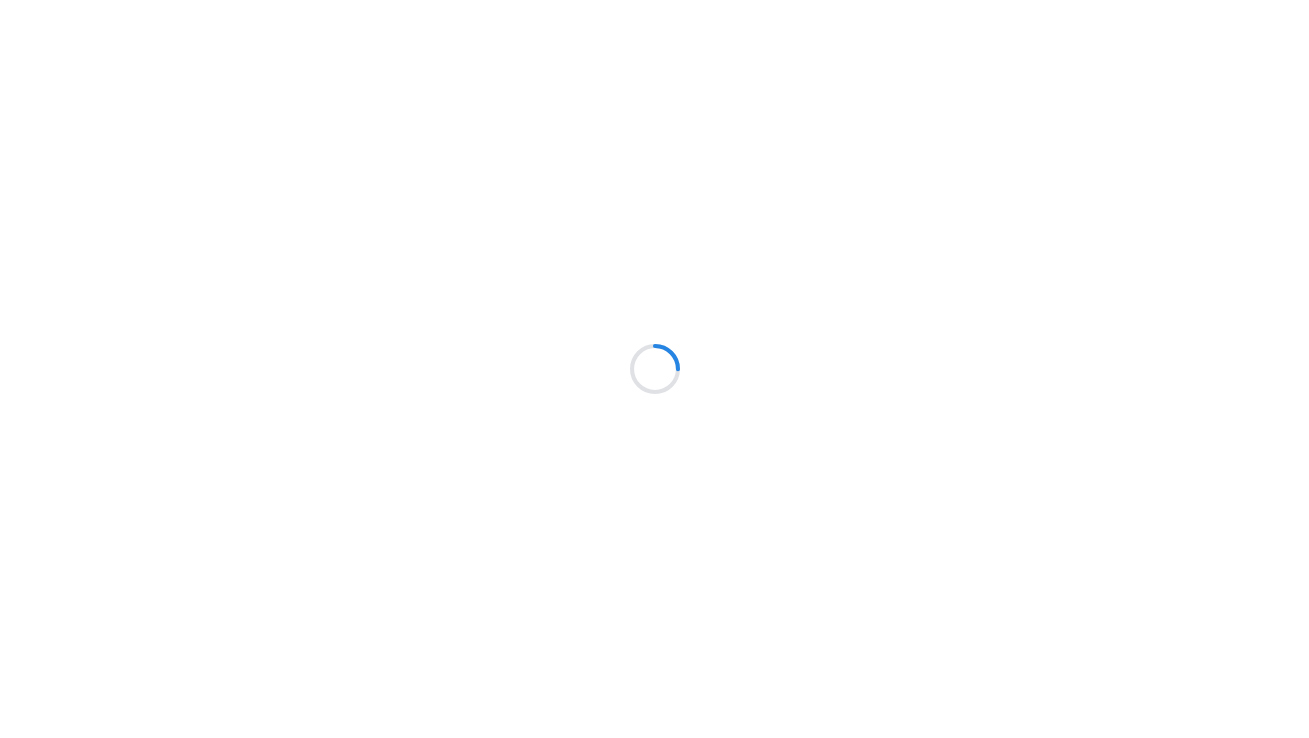 scroll, scrollTop: 0, scrollLeft: 0, axis: both 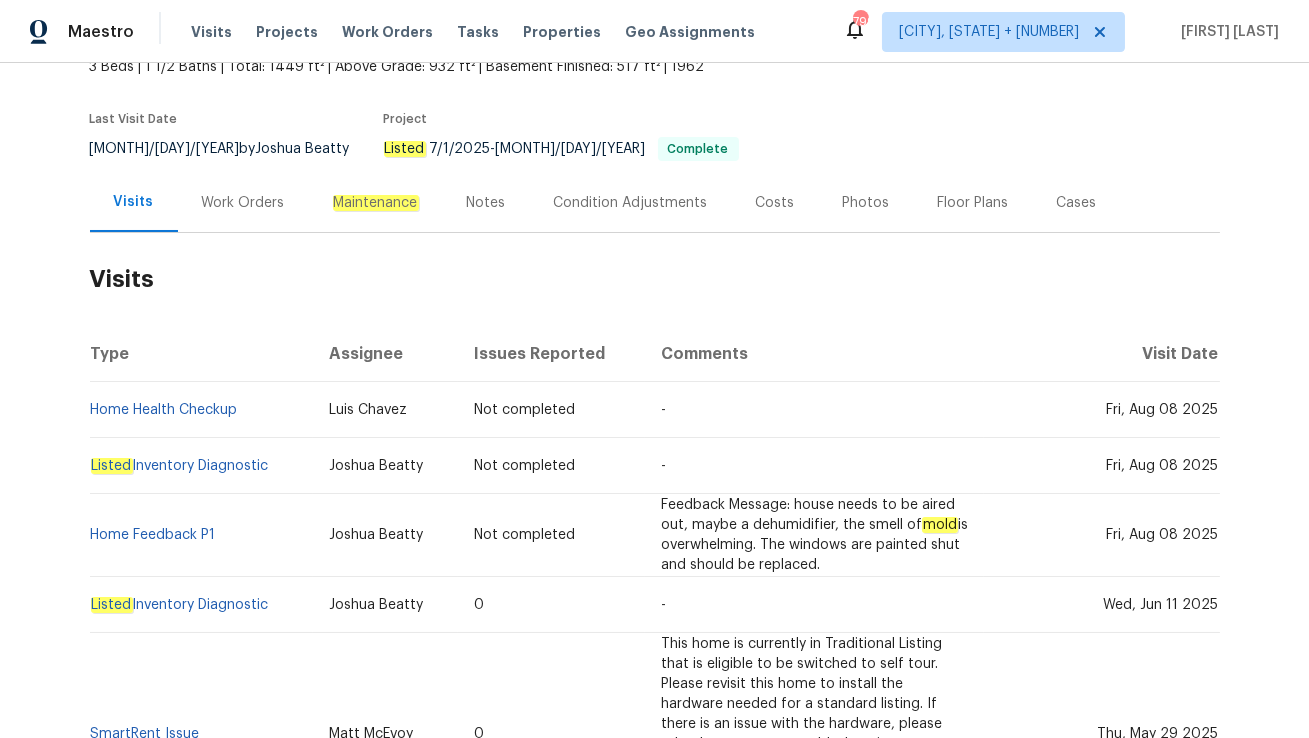 click on "Work Orders" at bounding box center (243, 203) 